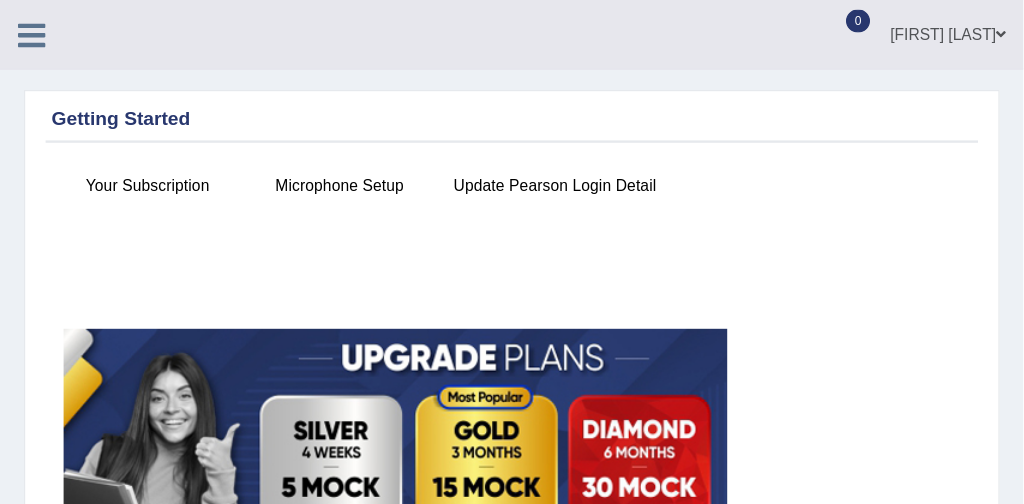 scroll, scrollTop: 0, scrollLeft: 0, axis: both 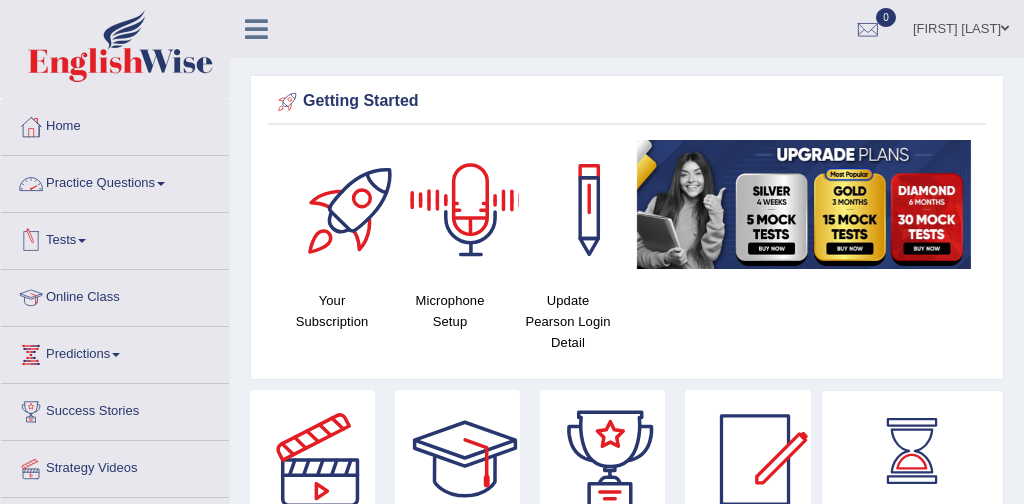 click on "Practice Questions" at bounding box center (115, 181) 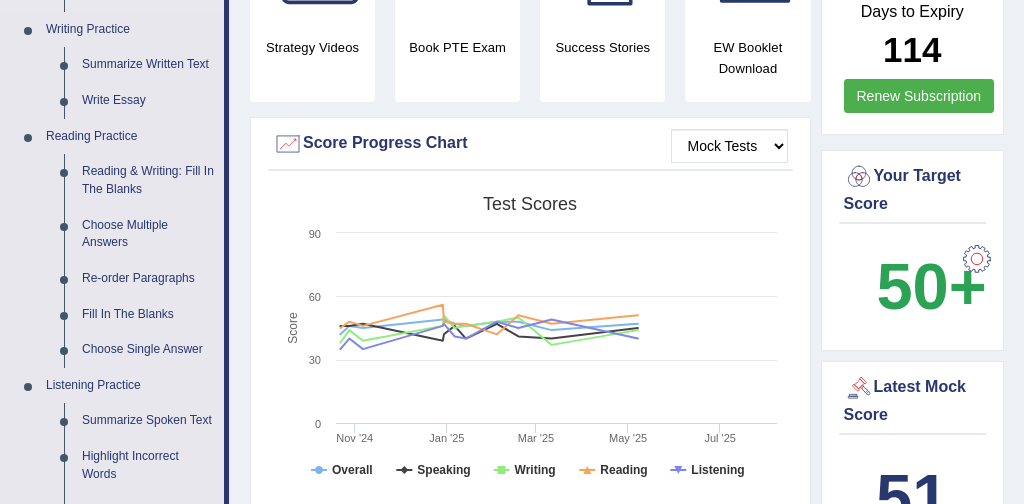 scroll, scrollTop: 521, scrollLeft: 0, axis: vertical 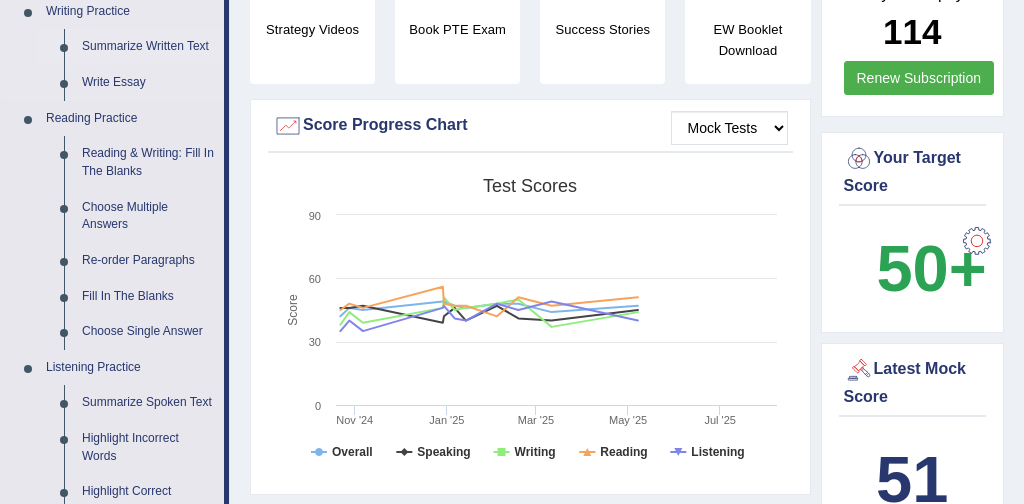 click on "Summarize Written Text" at bounding box center (148, 47) 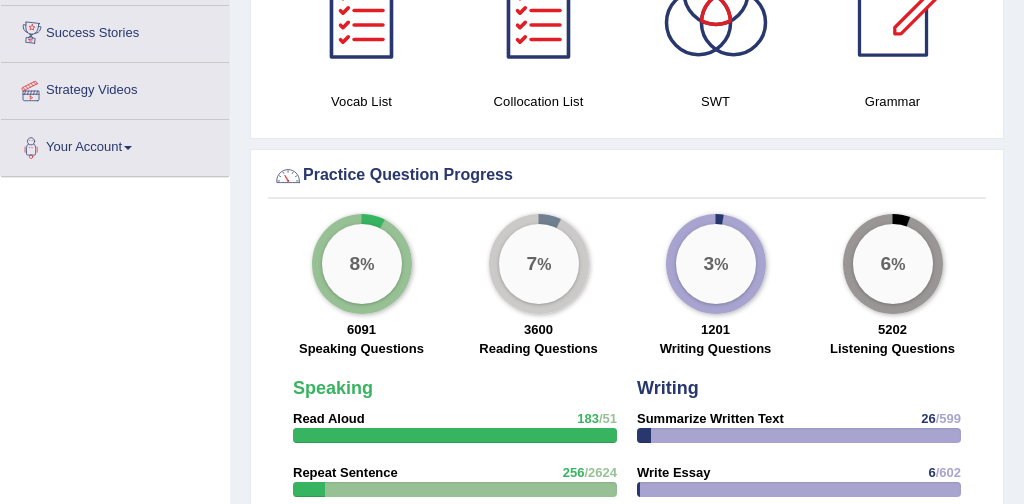 scroll, scrollTop: 1407, scrollLeft: 0, axis: vertical 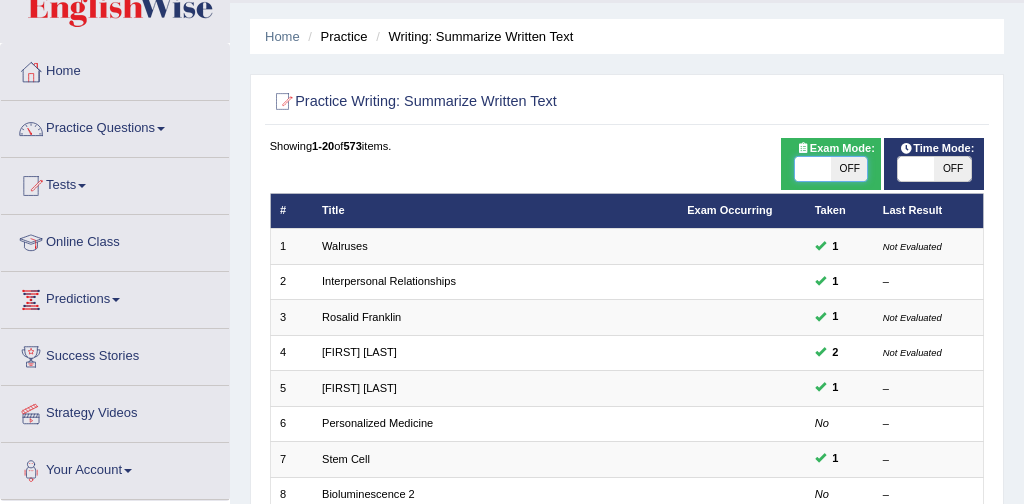 click at bounding box center (813, 169) 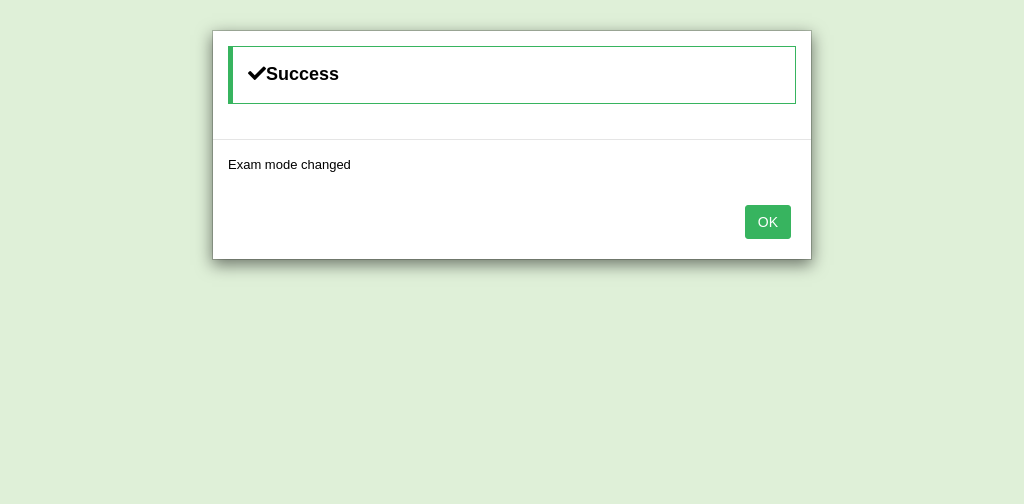 click on "OK" at bounding box center [768, 222] 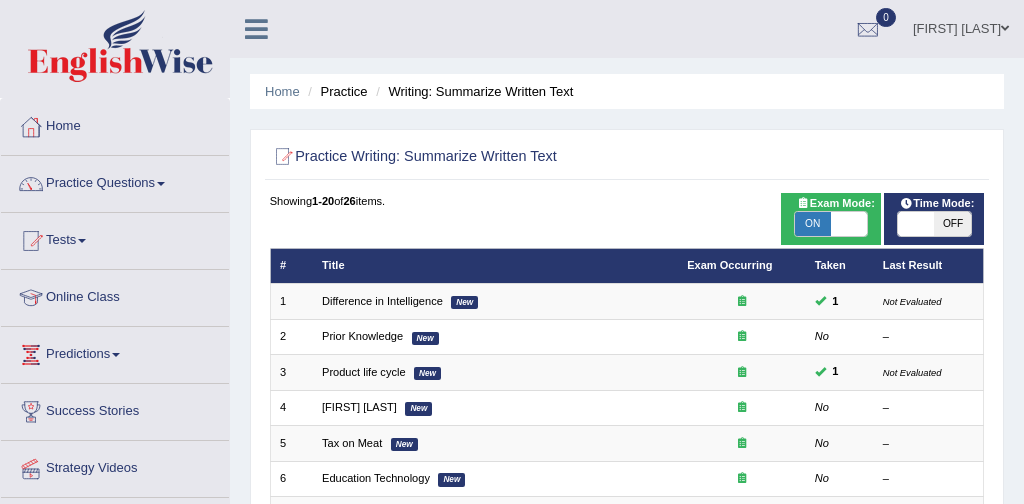 scroll, scrollTop: 620, scrollLeft: 0, axis: vertical 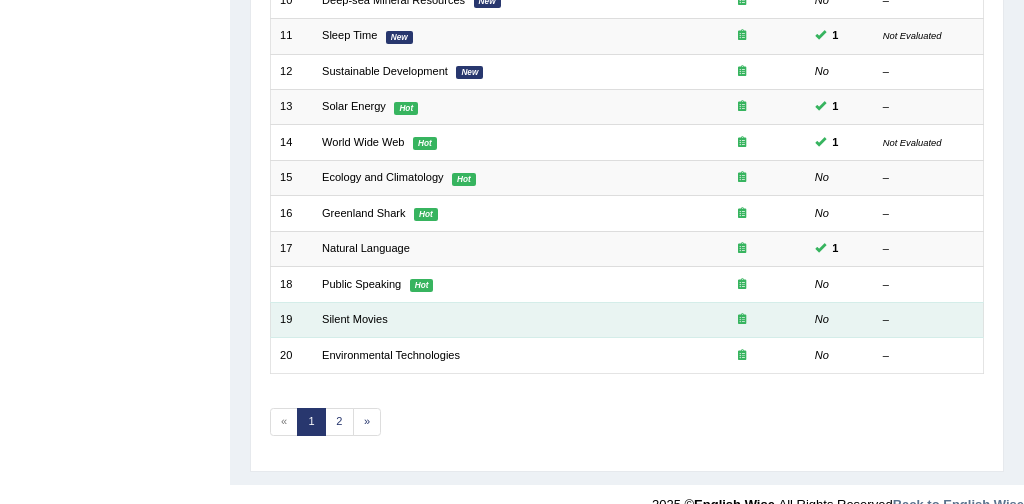 click on "Silent Movies" at bounding box center (495, 319) 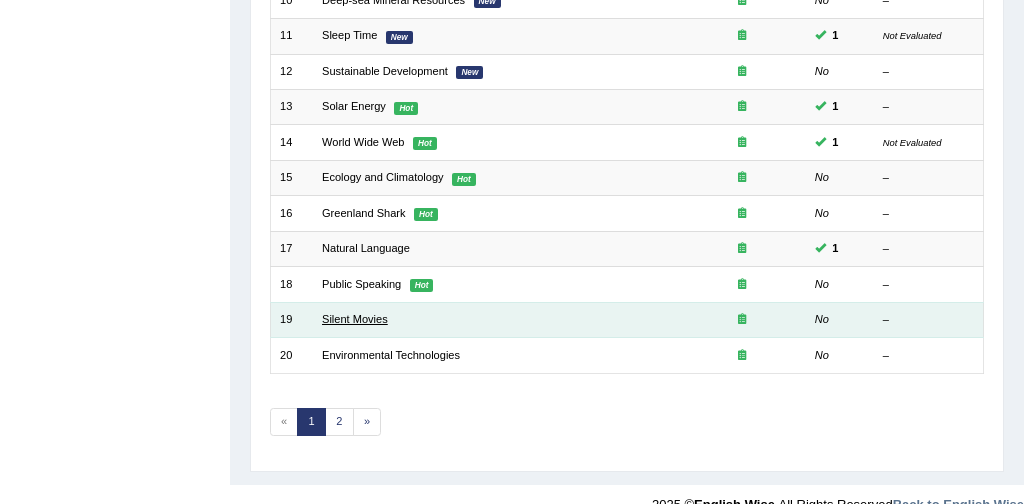 click on "Silent Movies" at bounding box center (355, 319) 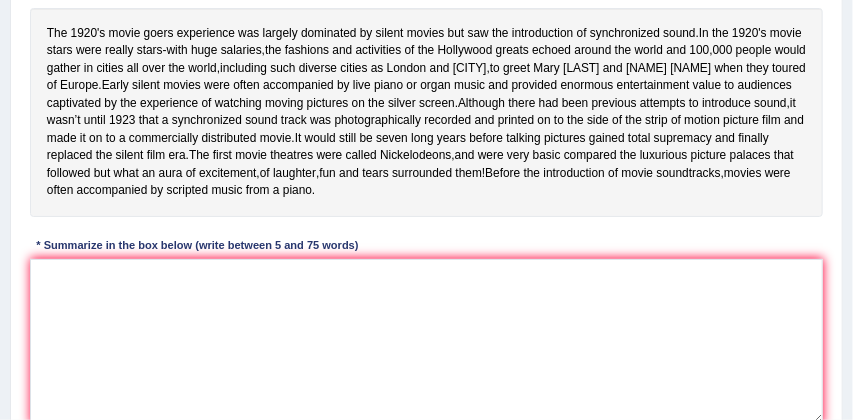 scroll, scrollTop: 340, scrollLeft: 0, axis: vertical 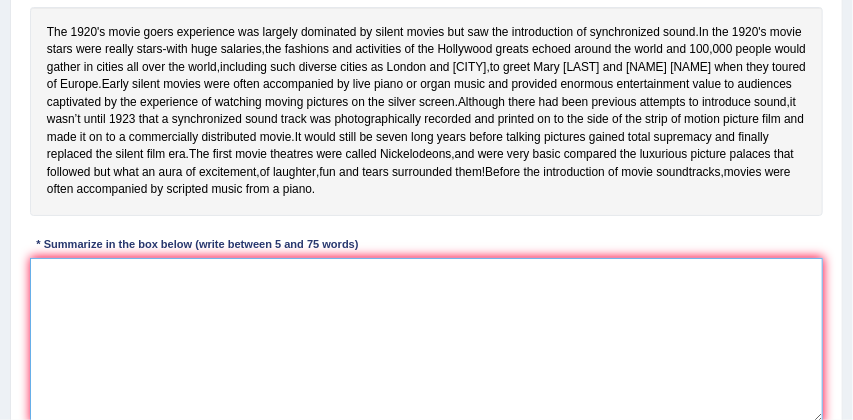 click at bounding box center (427, 340) 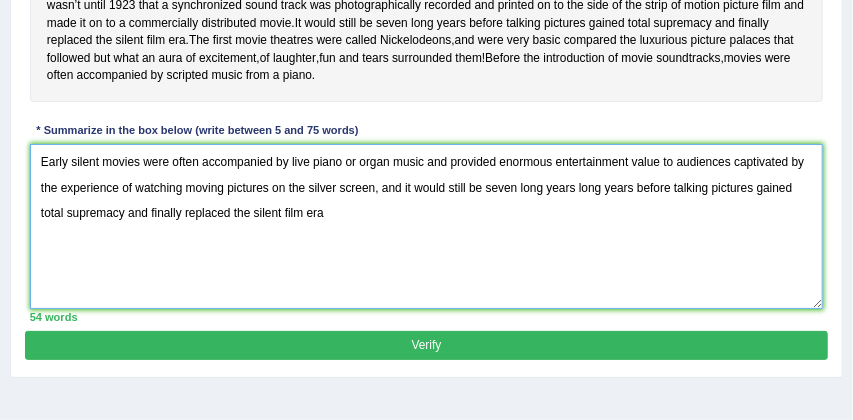 scroll, scrollTop: 452, scrollLeft: 0, axis: vertical 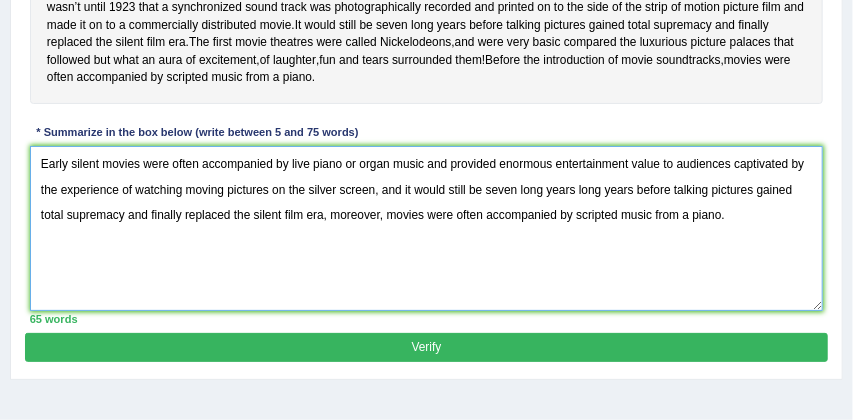 type on "Early silent movies were often accompanied by live piano or organ music and provided enormous entertainment value to audiences captivated by the experience of watching moving pictures on the silver screen, and it would still be seven long years long years before talking pictures gained total supremacy and finally replaced the silent film era, moreover, movies were often accompanied by scripted music from a piano." 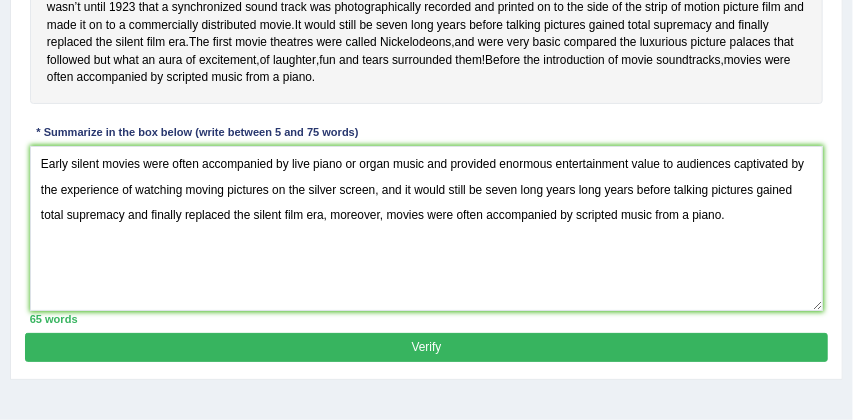 click on "Verify" at bounding box center (426, 347) 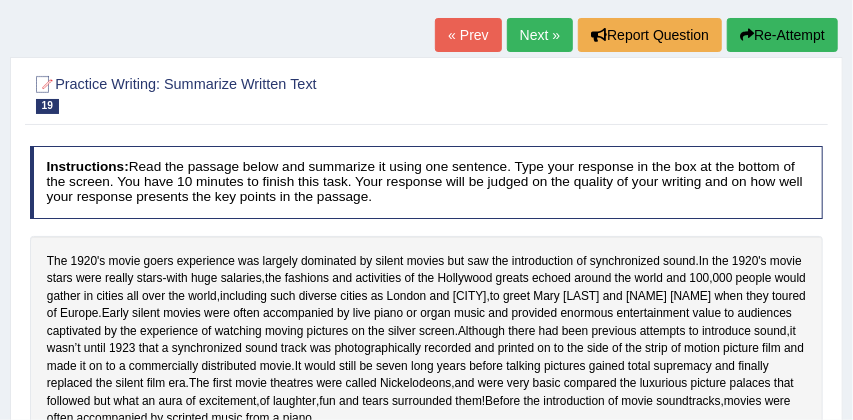 scroll, scrollTop: 110, scrollLeft: 0, axis: vertical 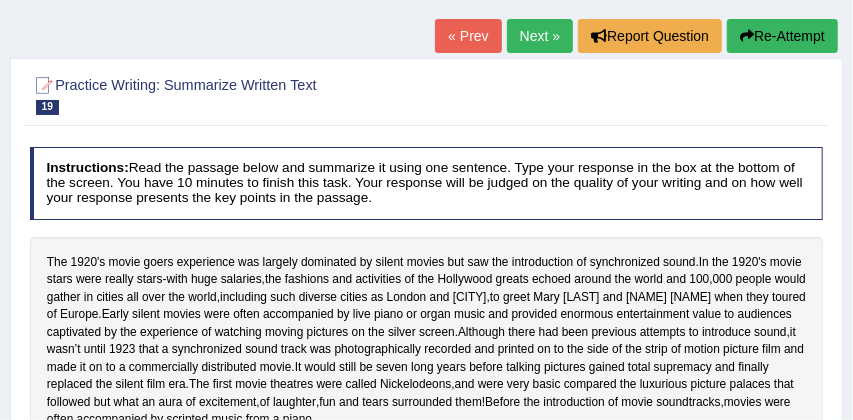 click on "Next »" at bounding box center [540, 36] 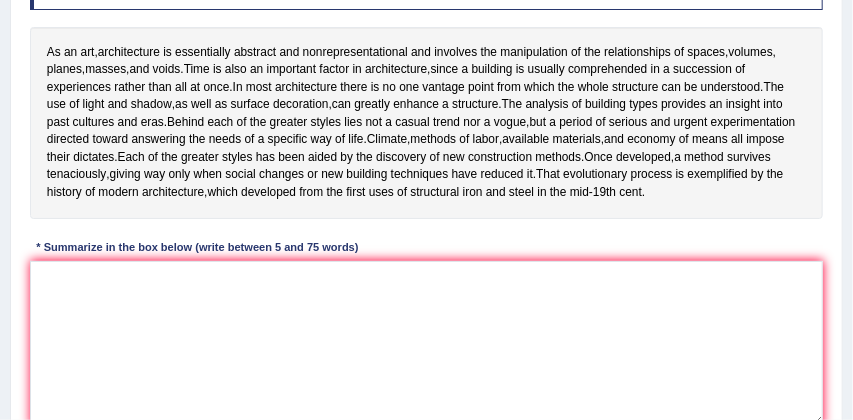 scroll, scrollTop: 324, scrollLeft: 0, axis: vertical 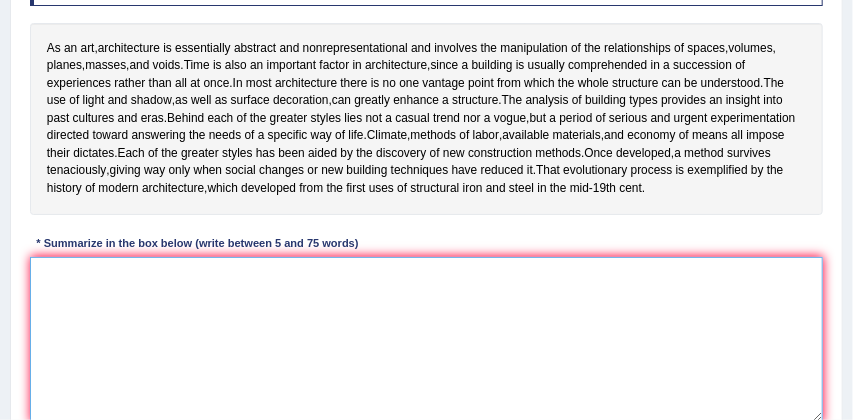 click at bounding box center [427, 339] 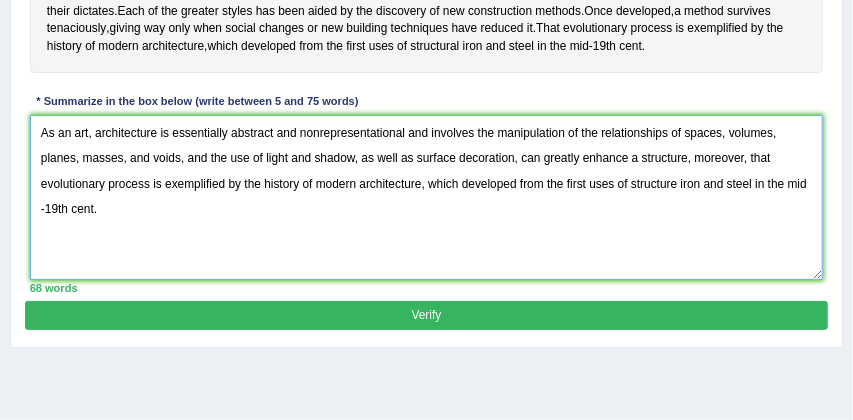scroll, scrollTop: 467, scrollLeft: 0, axis: vertical 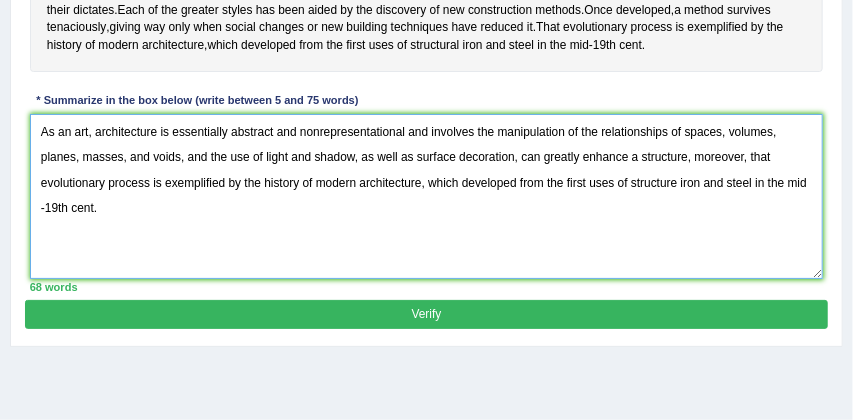 type on "As an art, architecture is essentially abstract and nonrepresentational and involves the manipulation of the relationships of spaces, volumes, planes, masses, and voids, and the use of light and shadow, as well as surface decoration, can greatly enhance a structure, moreover, that evolutionary process is exemplified by the history of modern architecture, which developed from the first uses of structure iron and steel in the mid -19th cent." 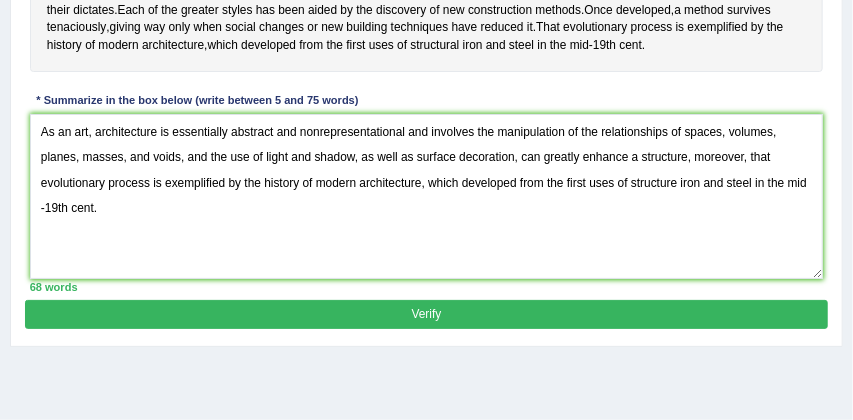 click on "Verify" at bounding box center (426, 314) 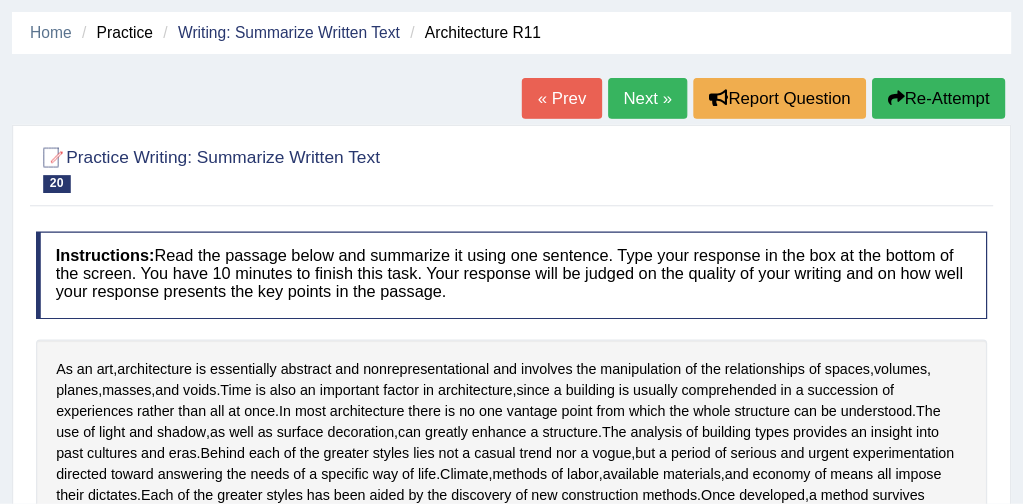 scroll, scrollTop: 64, scrollLeft: 0, axis: vertical 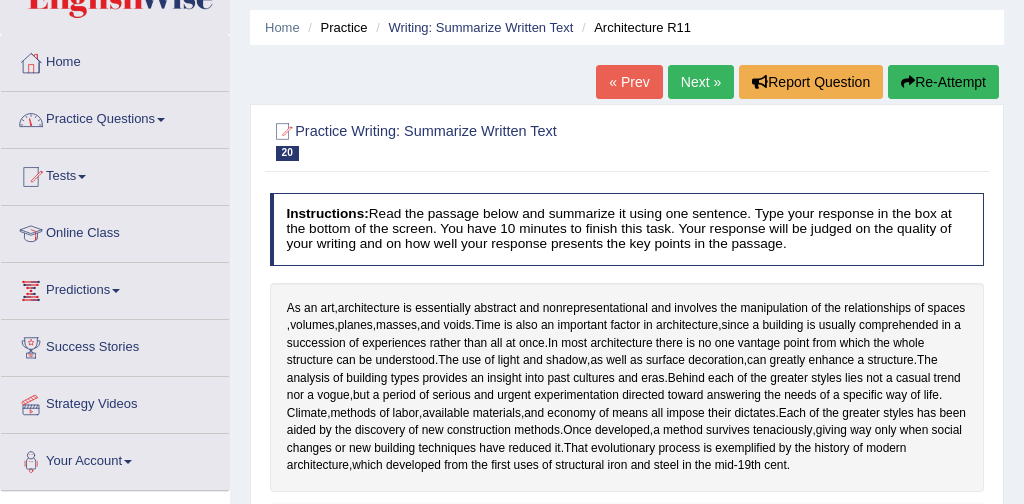 click on "Practice Questions" at bounding box center [115, 117] 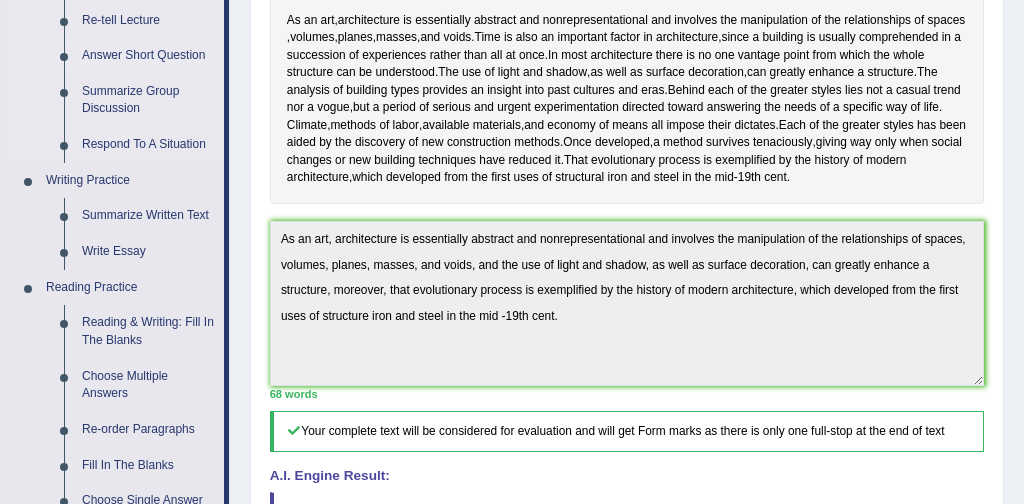 scroll, scrollTop: 353, scrollLeft: 0, axis: vertical 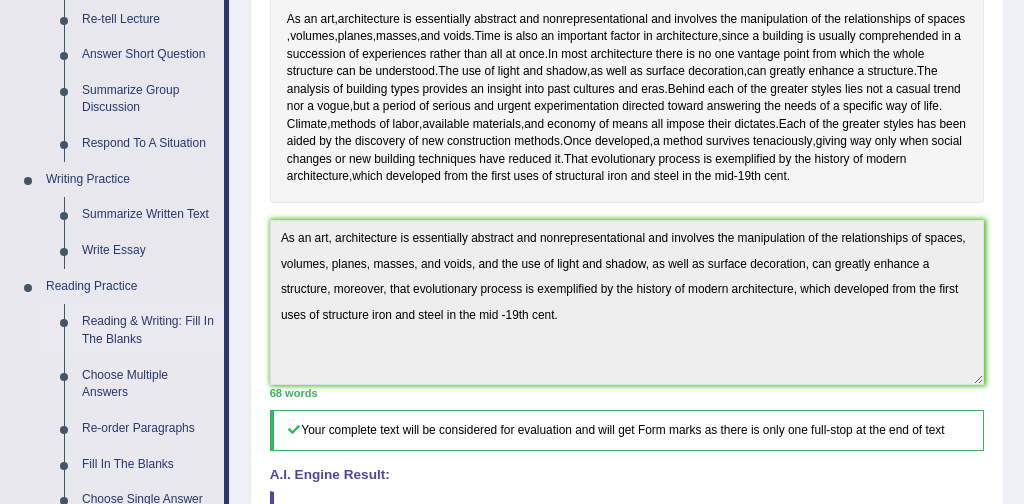 click on "Reading & Writing: Fill In The Blanks" at bounding box center [148, 330] 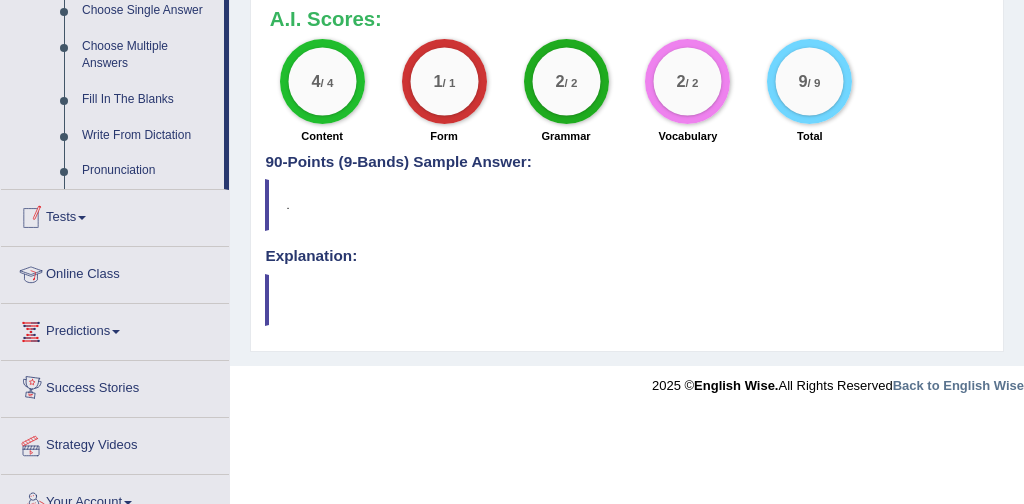 scroll, scrollTop: 1060, scrollLeft: 0, axis: vertical 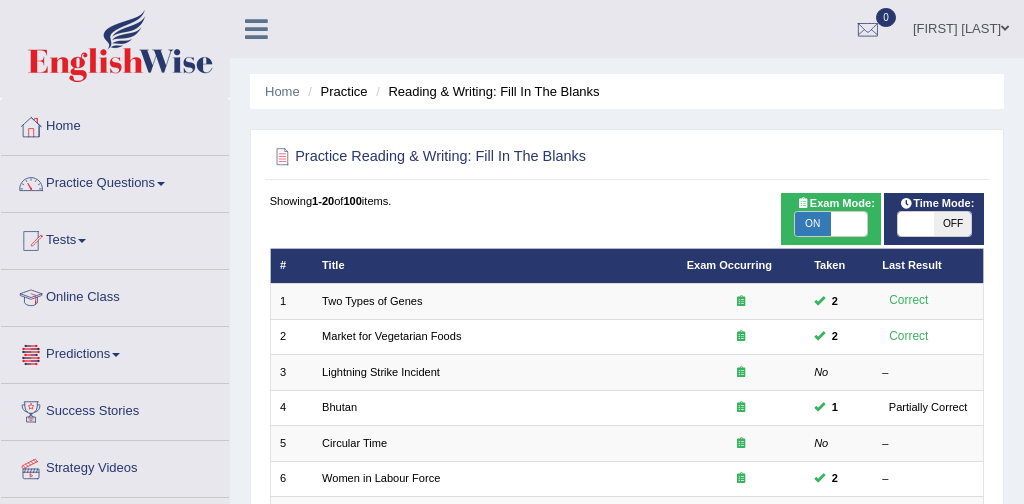 click on "Predictions" at bounding box center [115, 352] 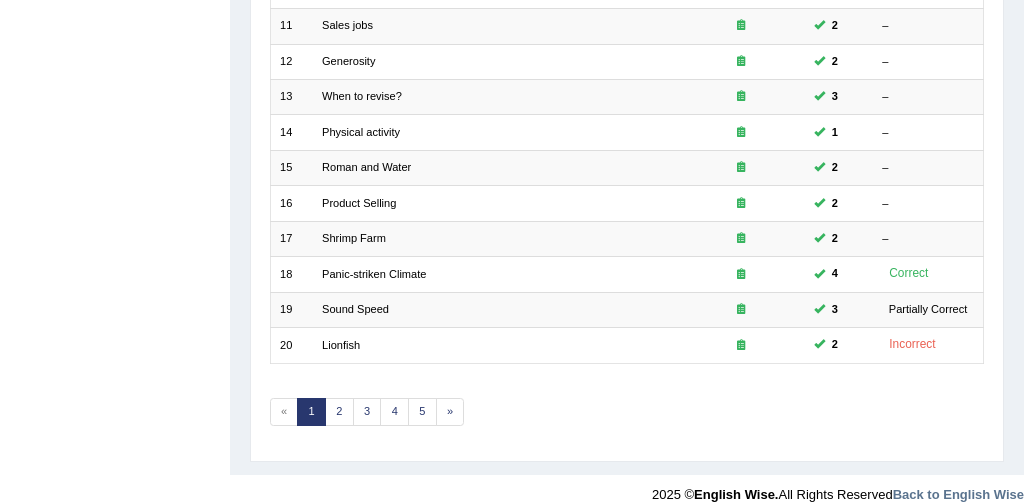 scroll, scrollTop: 637, scrollLeft: 0, axis: vertical 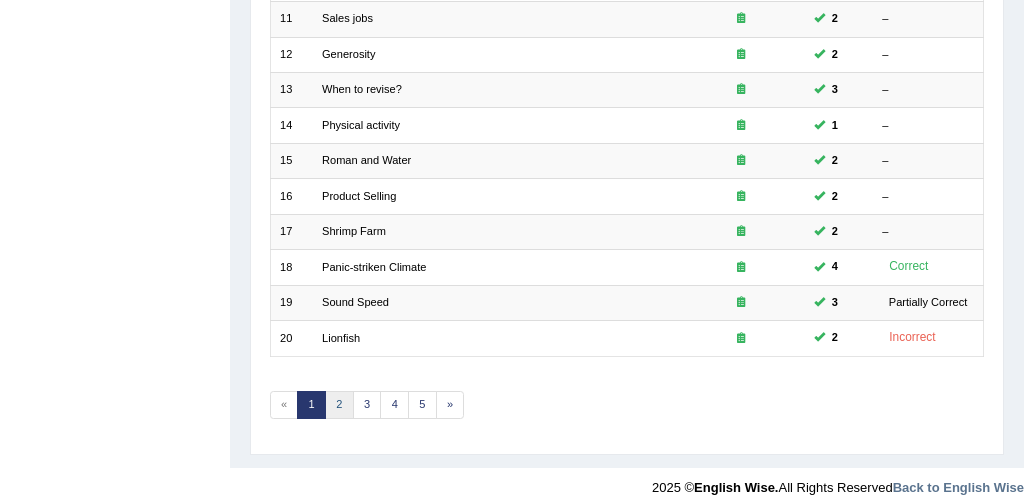click on "2" at bounding box center [339, 405] 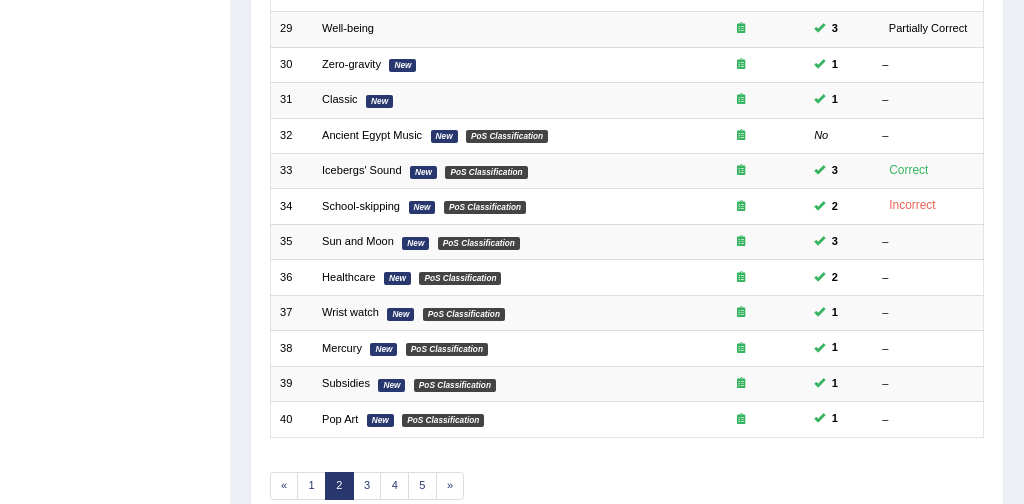 scroll, scrollTop: 564, scrollLeft: 0, axis: vertical 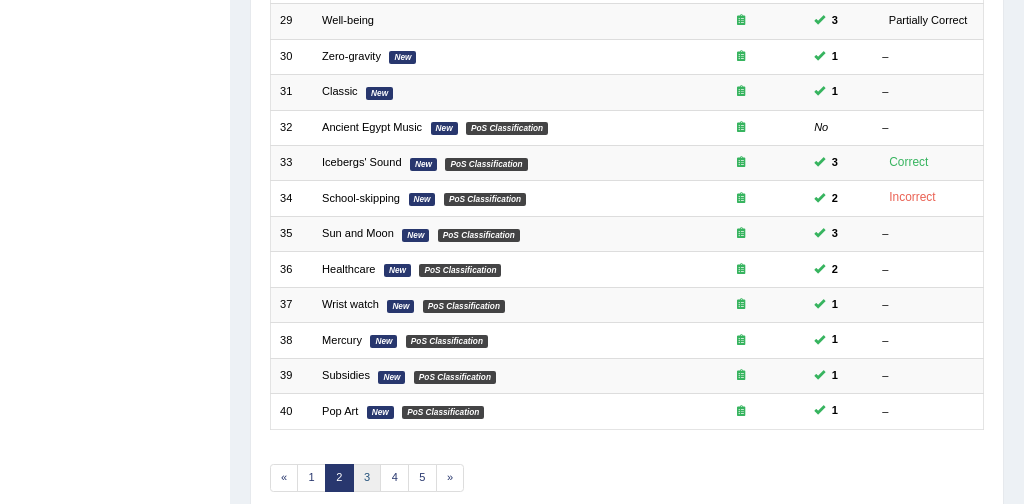 click on "3" at bounding box center (367, 478) 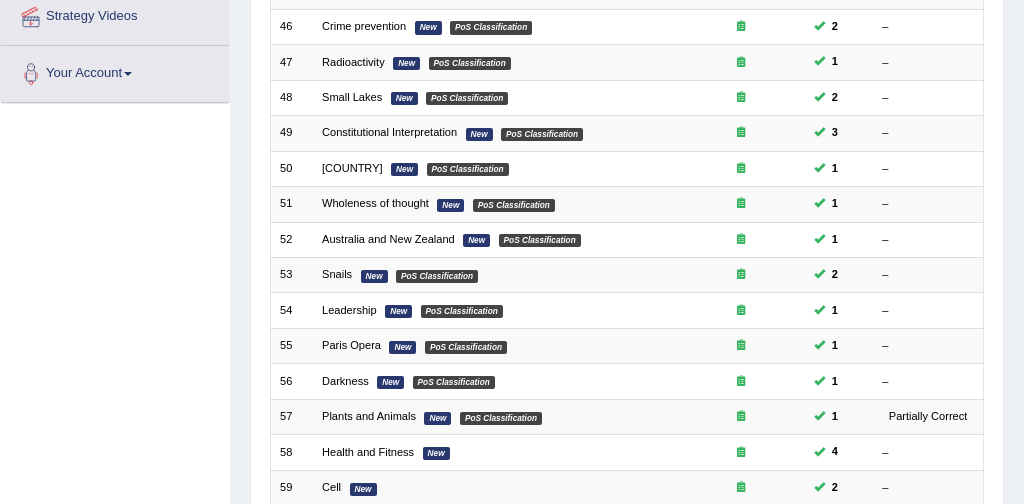 scroll, scrollTop: 648, scrollLeft: 0, axis: vertical 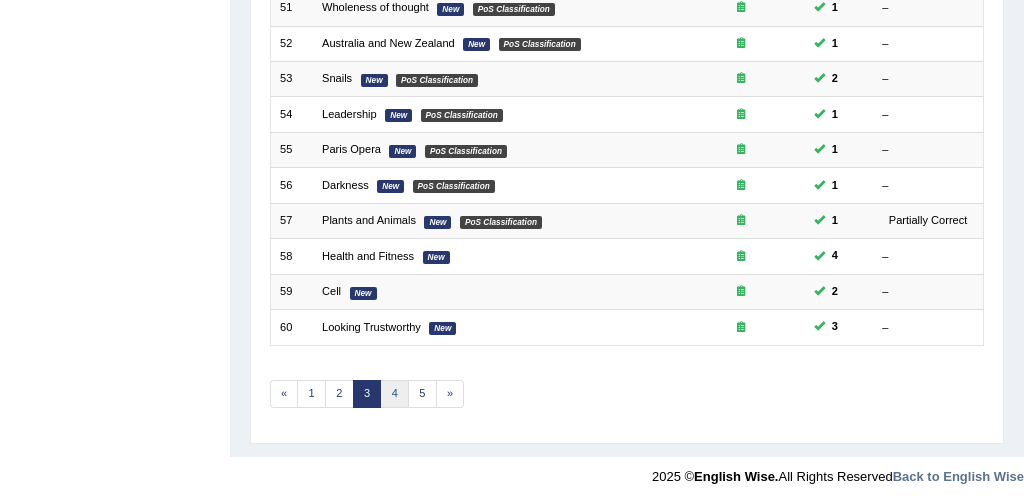 click on "4" at bounding box center [394, 394] 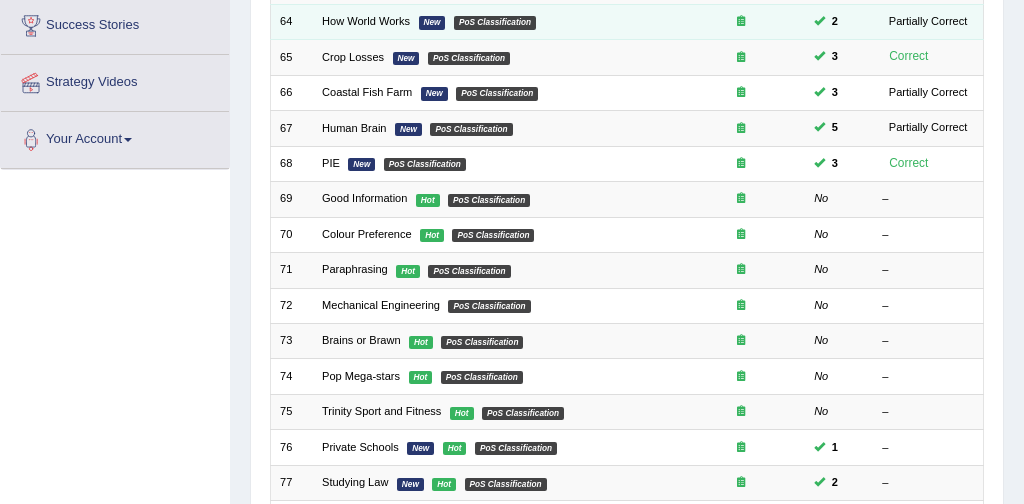 scroll, scrollTop: 387, scrollLeft: 0, axis: vertical 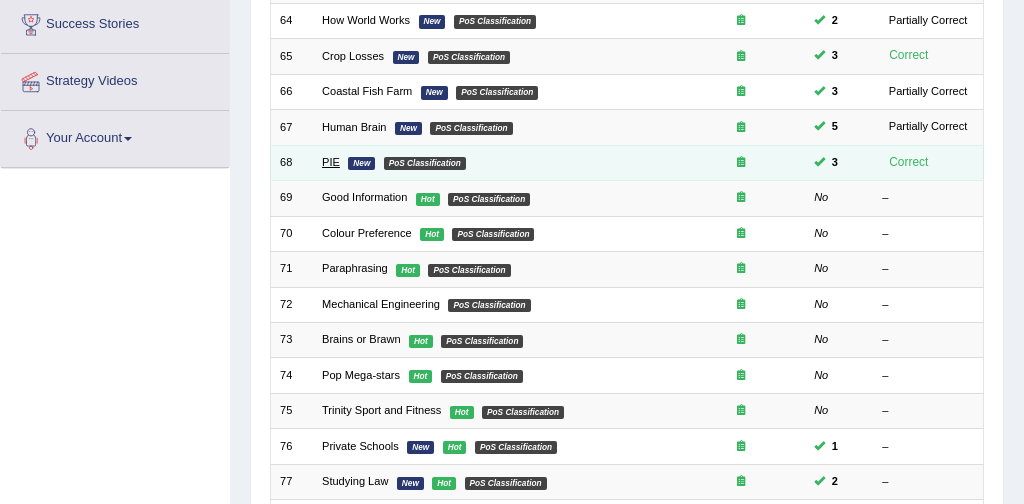 click on "PIE" at bounding box center (331, 162) 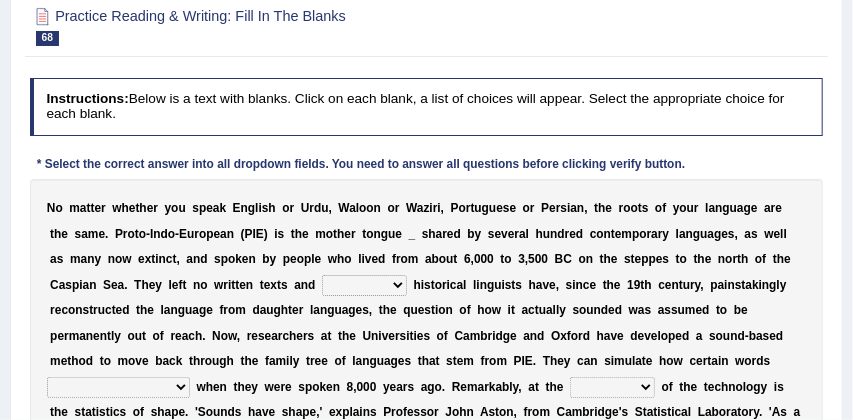 scroll, scrollTop: 244, scrollLeft: 0, axis: vertical 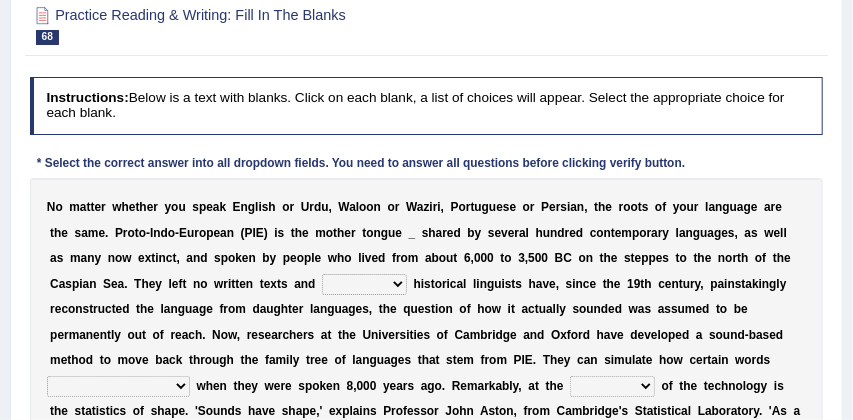 click on "therefore until where although" at bounding box center [364, 284] 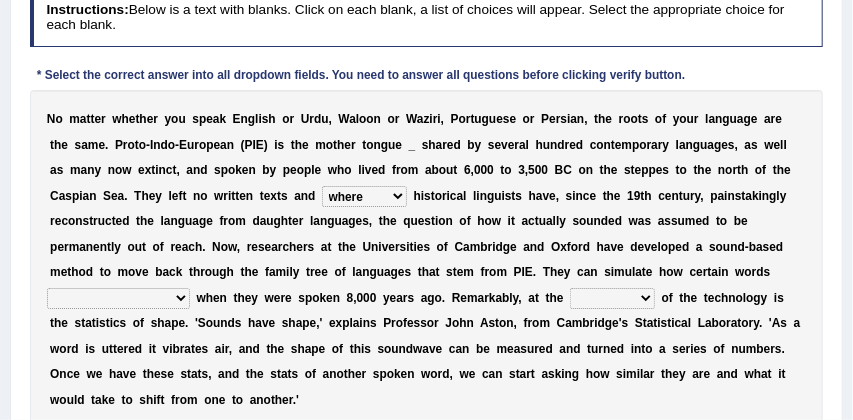 scroll, scrollTop: 336, scrollLeft: 0, axis: vertical 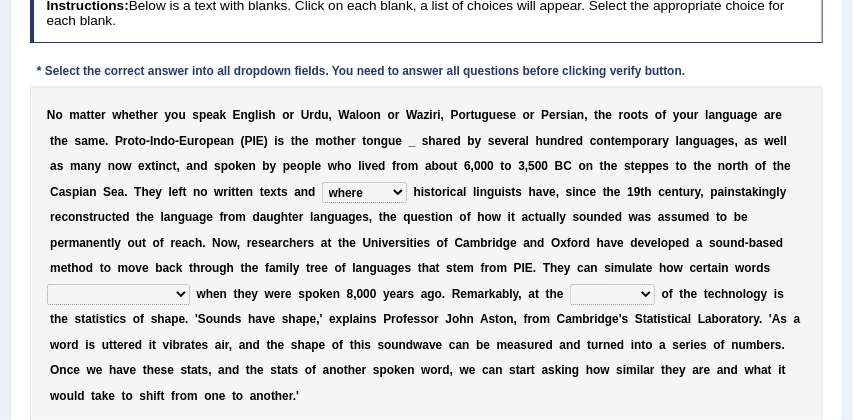 click on "would sound would have sounded sound have sound" at bounding box center [118, 294] 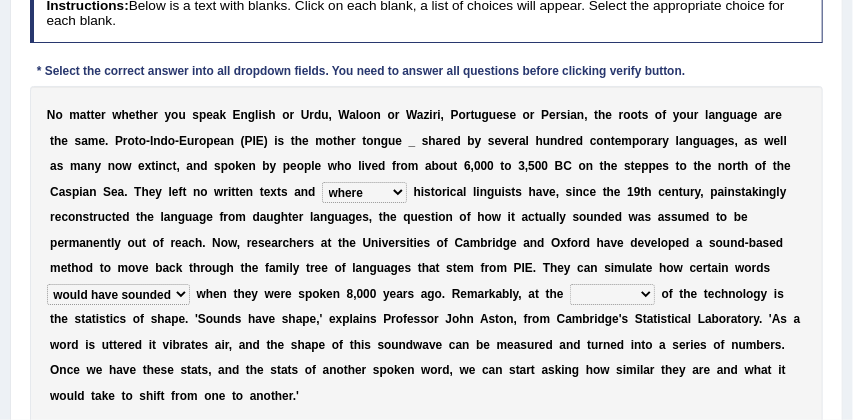 click on "cost heart end moment" at bounding box center (612, 294) 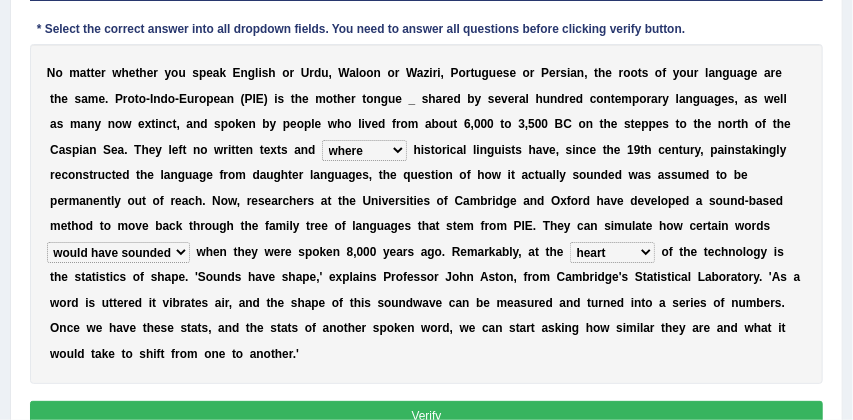 scroll, scrollTop: 392, scrollLeft: 0, axis: vertical 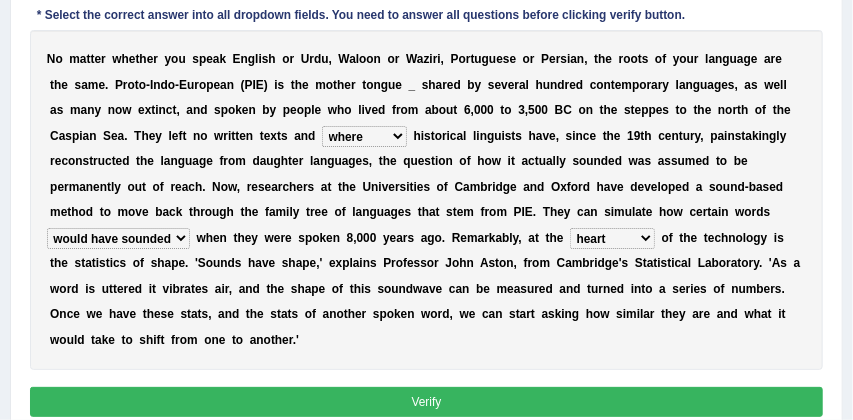 click on "Verify" at bounding box center (427, 401) 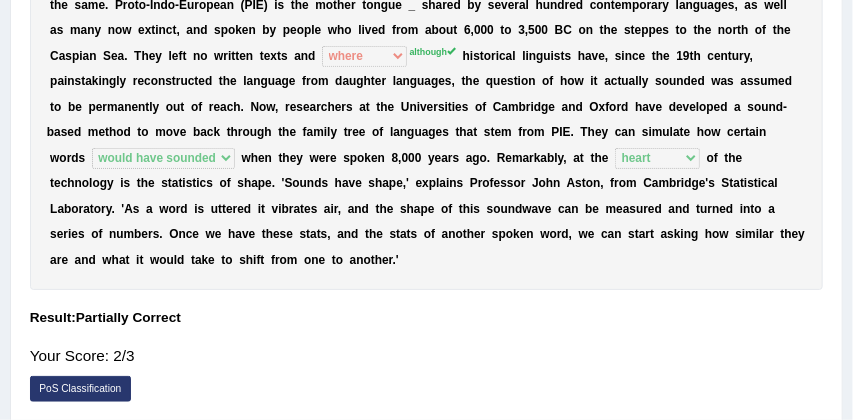 scroll, scrollTop: 311, scrollLeft: 0, axis: vertical 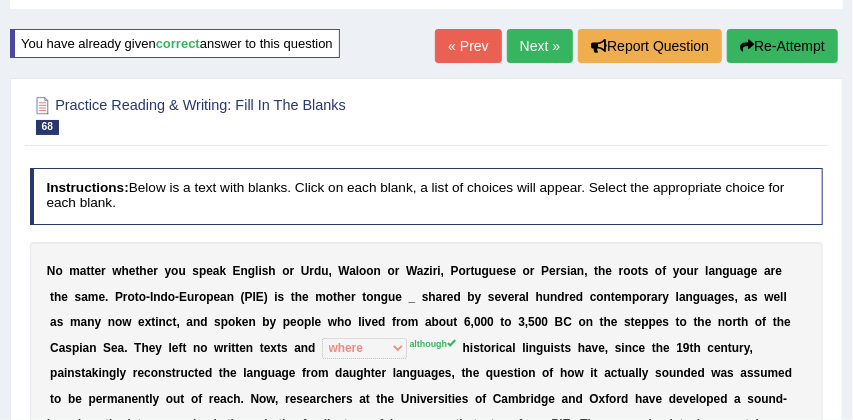 click on "Next »" at bounding box center (540, 46) 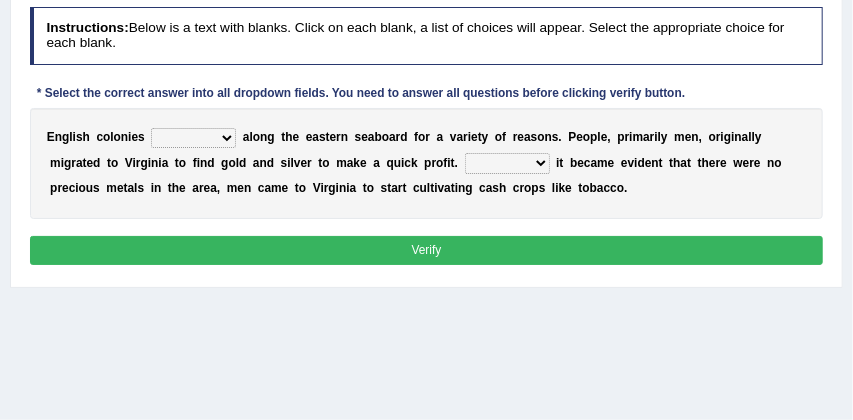 scroll, scrollTop: 317, scrollLeft: 0, axis: vertical 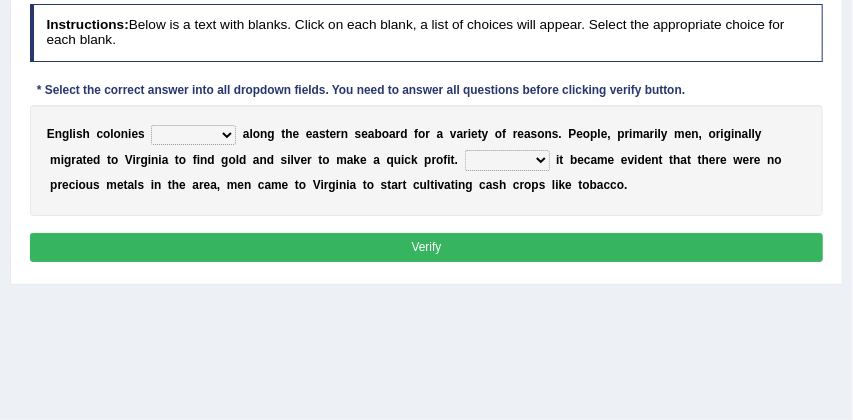 click on "emerged stranded collapsed fostered" at bounding box center [193, 135] 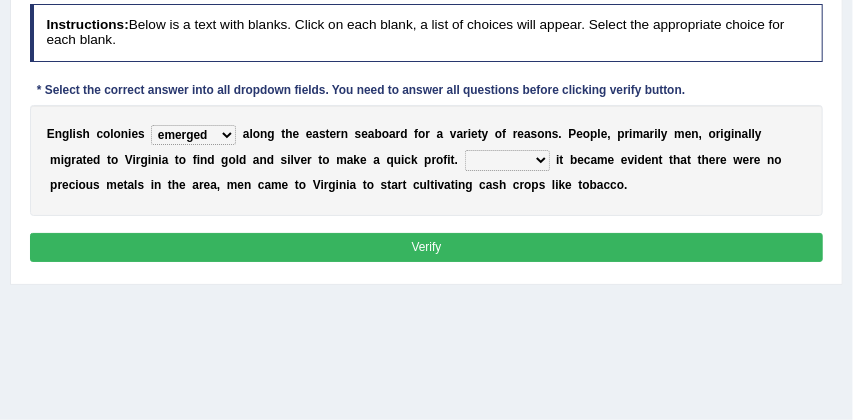 click on "Before After Despite Until" at bounding box center [507, 160] 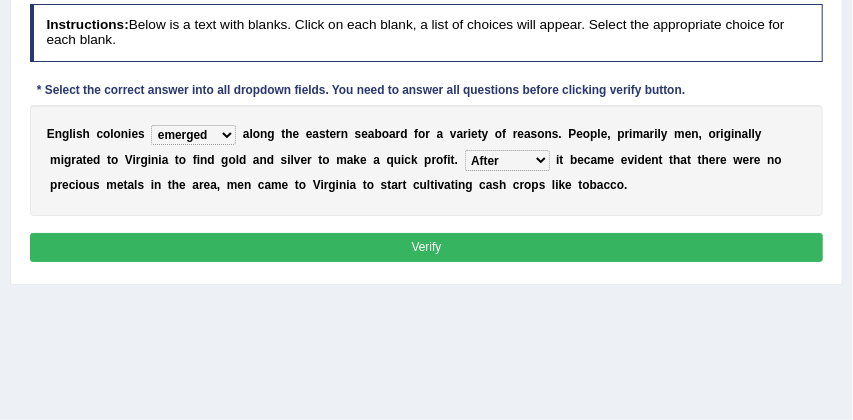 click on "Verify" at bounding box center (427, 247) 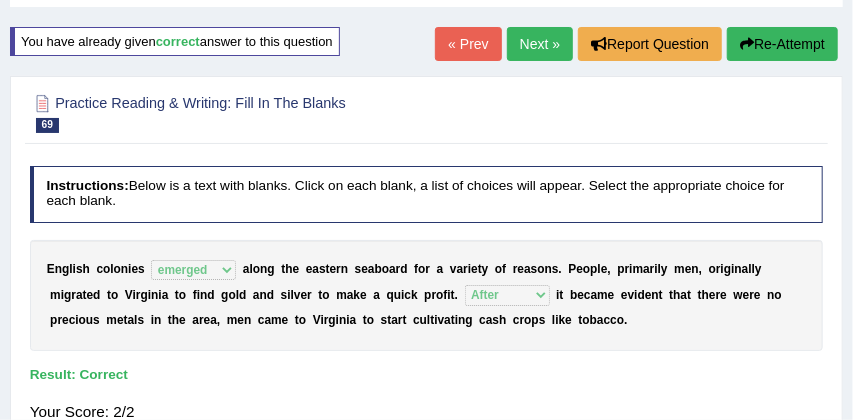 scroll, scrollTop: 102, scrollLeft: 0, axis: vertical 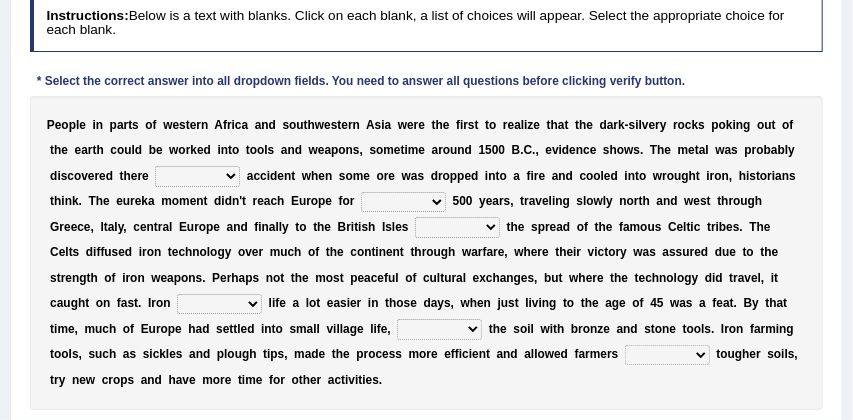 click on "at for in by" at bounding box center (197, 176) 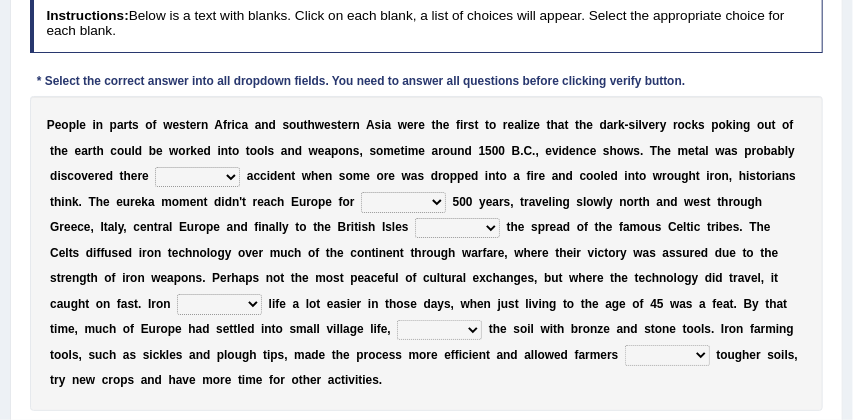 select on "in" 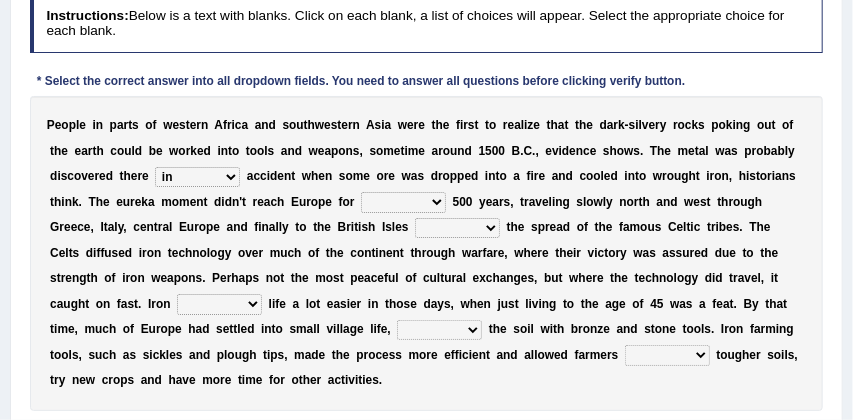scroll, scrollTop: 339, scrollLeft: 0, axis: vertical 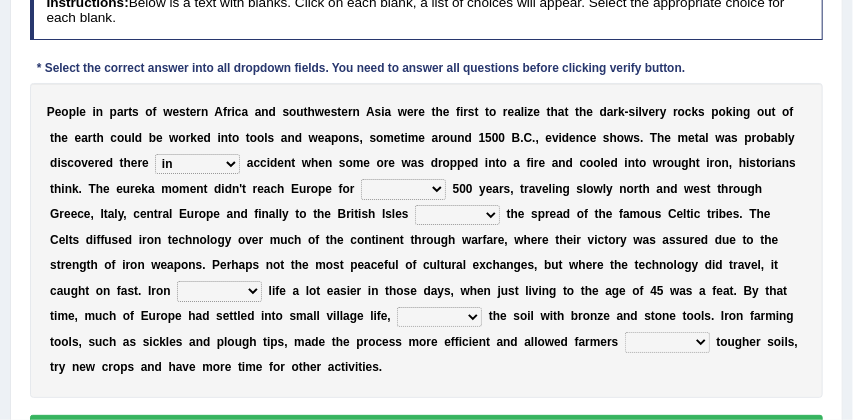 click on "few another further less" at bounding box center (403, 189) 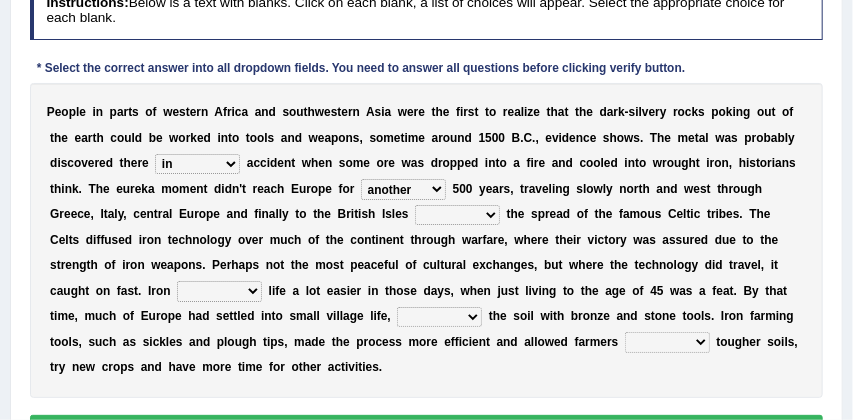 click on "along with without for" at bounding box center [457, 215] 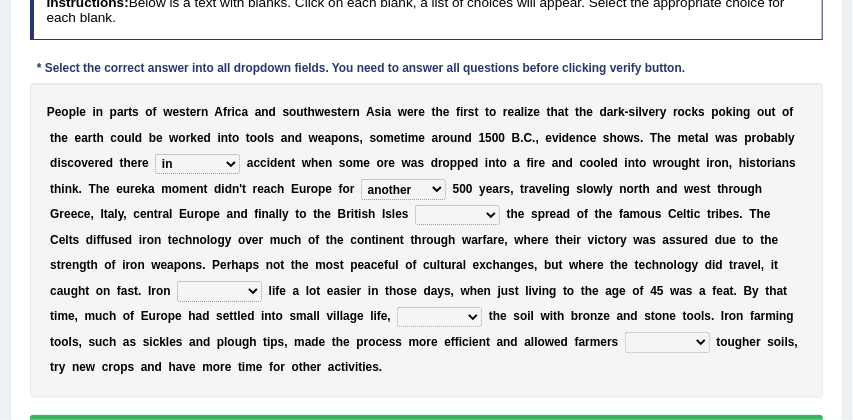 select on "with" 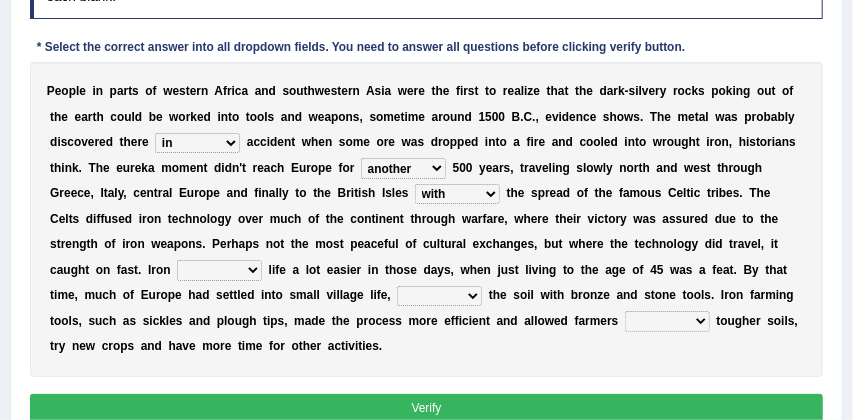 scroll, scrollTop: 362, scrollLeft: 0, axis: vertical 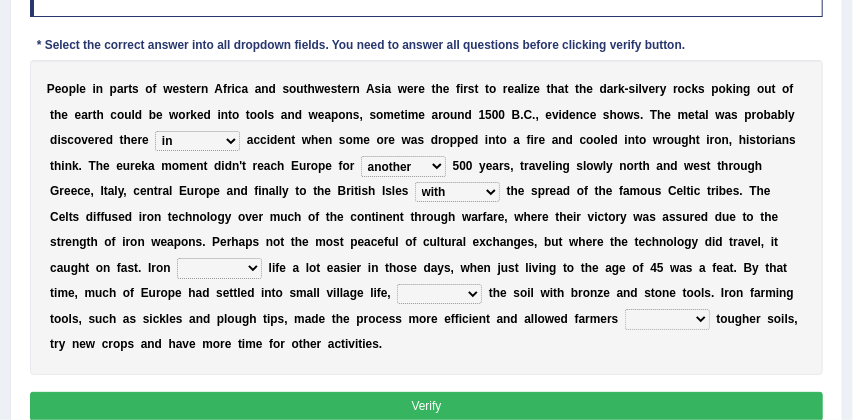 click on "caused made became begot" at bounding box center (219, 268) 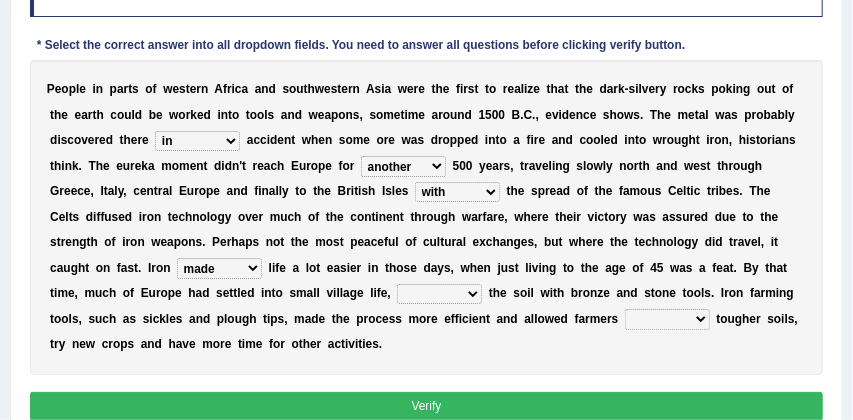 click on "having toiling burdening treading" at bounding box center (439, 294) 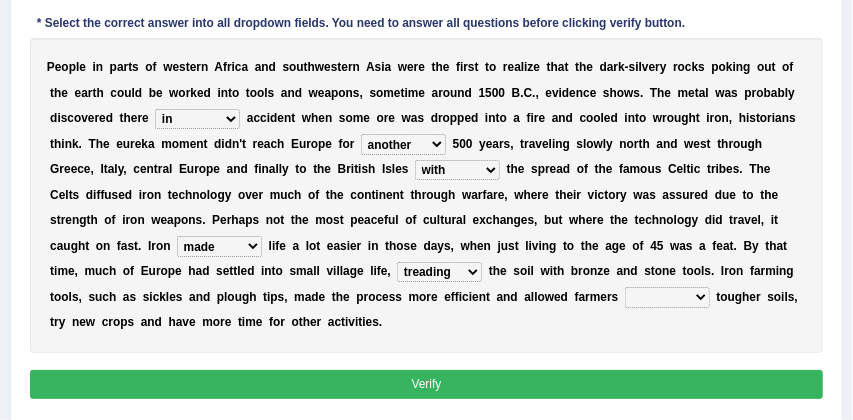 scroll, scrollTop: 388, scrollLeft: 0, axis: vertical 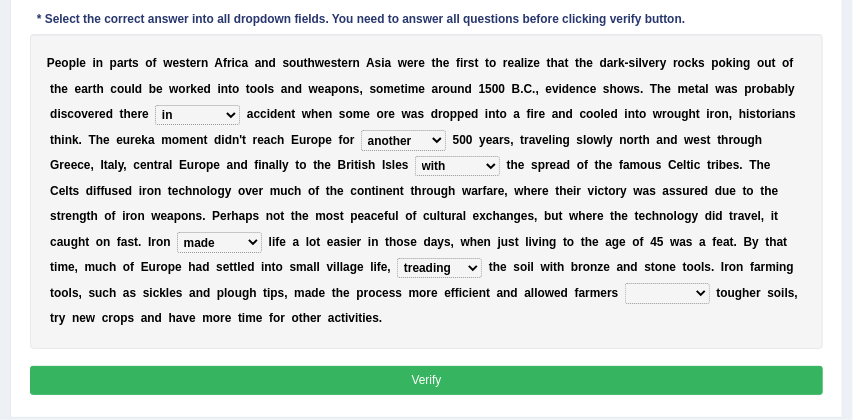 click on "exploit to exploit exploits exploited" at bounding box center (667, 293) 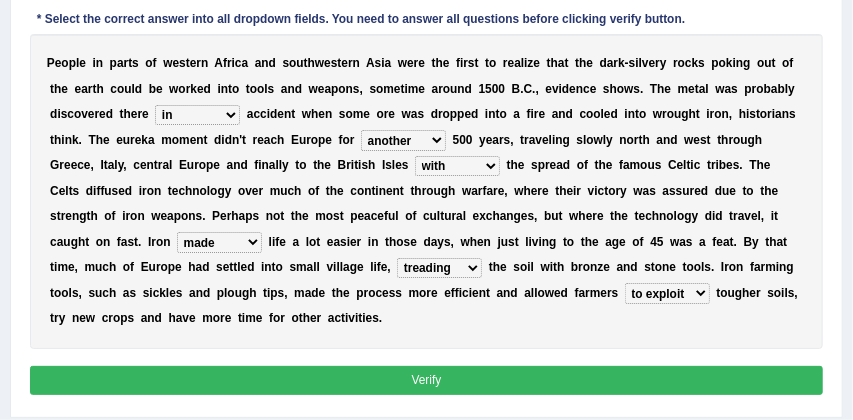 click on "Verify" at bounding box center [427, 380] 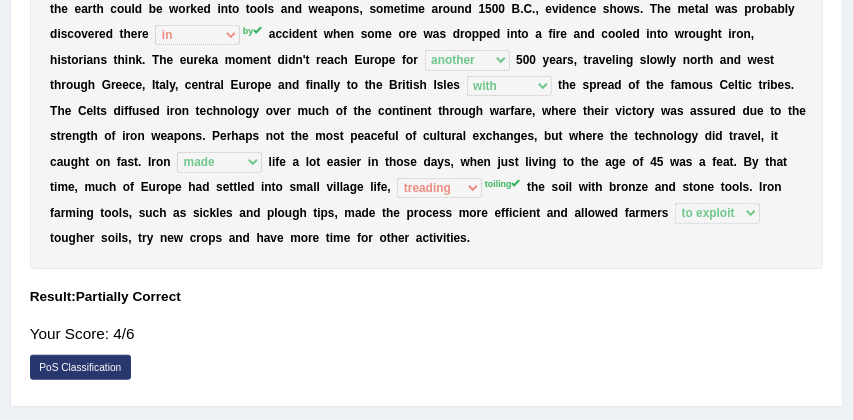 scroll, scrollTop: 307, scrollLeft: 0, axis: vertical 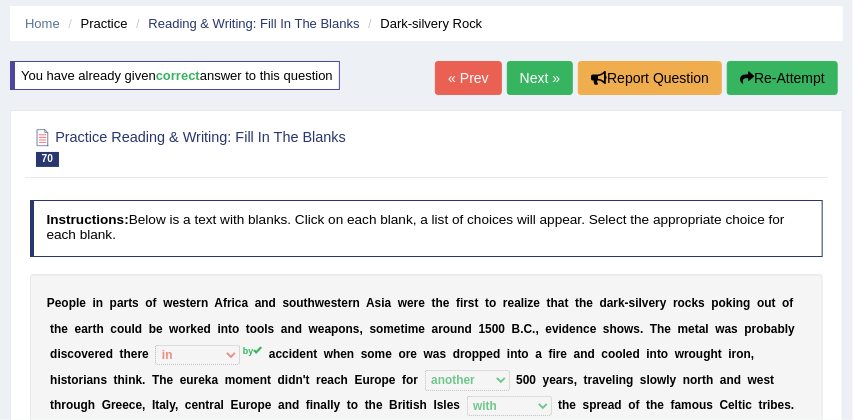 click on "Next »" at bounding box center [540, 78] 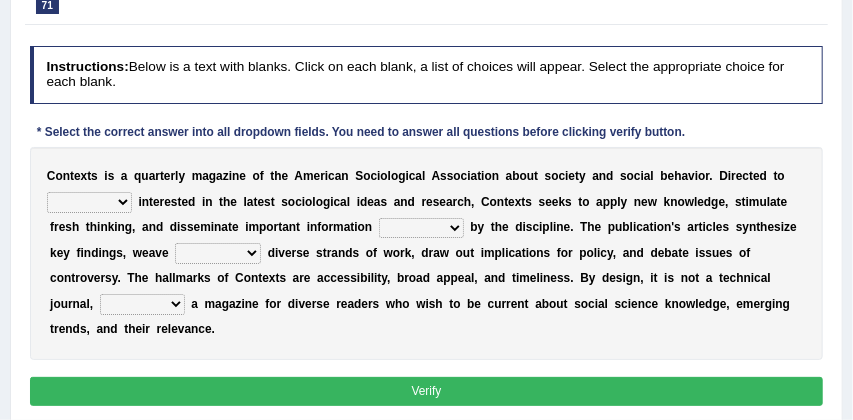 scroll, scrollTop: 276, scrollLeft: 0, axis: vertical 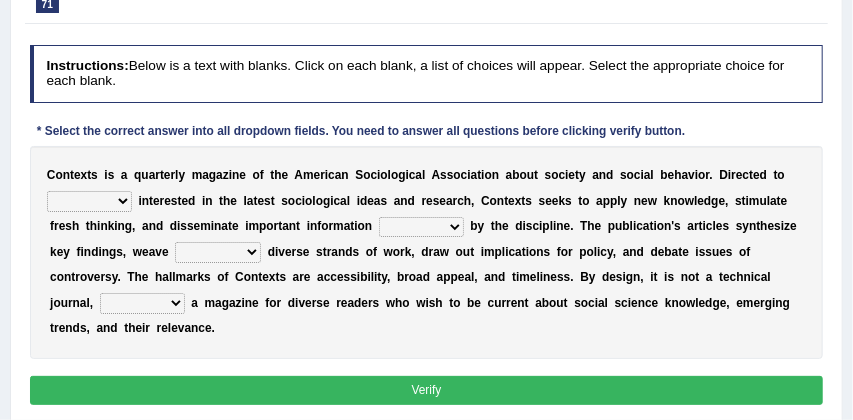 click on "anyone someone whom nobody" at bounding box center (89, 201) 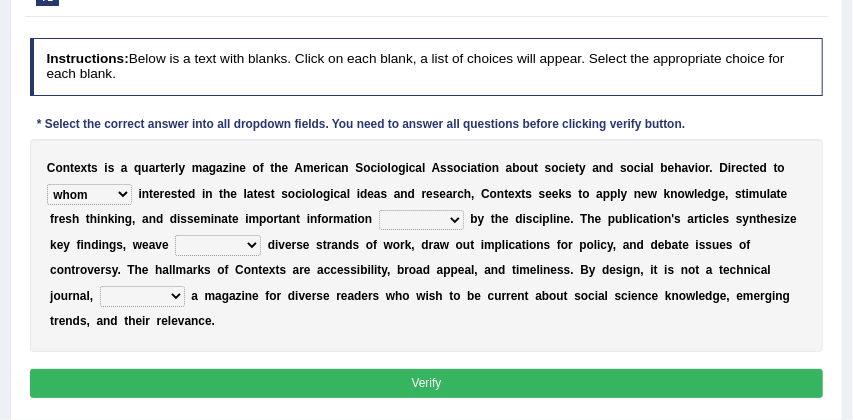 scroll, scrollTop: 284, scrollLeft: 0, axis: vertical 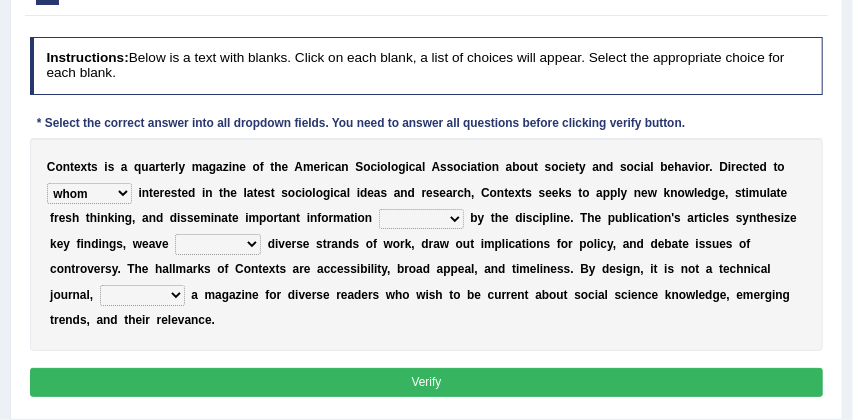 click on "covered shaded produced overcome" at bounding box center (421, 219) 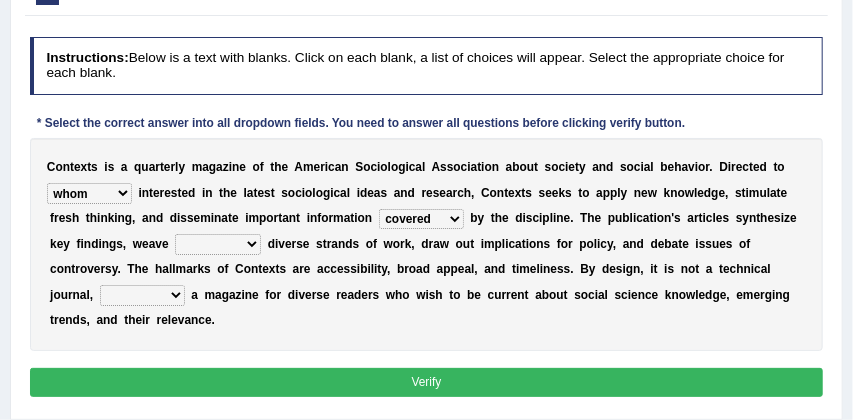click on "within together into regardless" at bounding box center [218, 244] 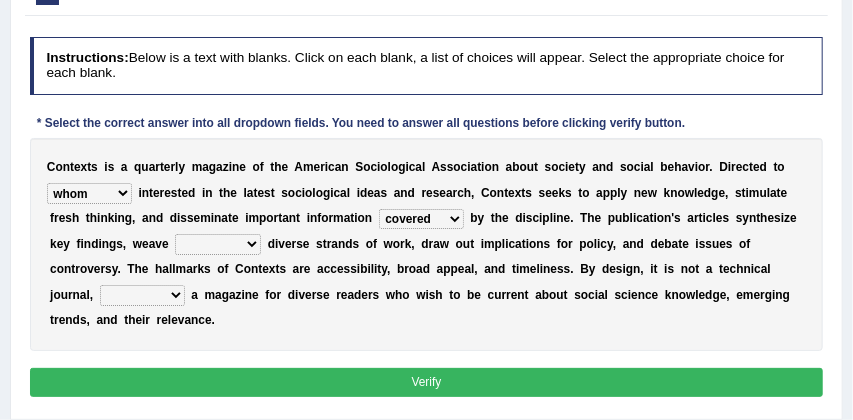 select on "together" 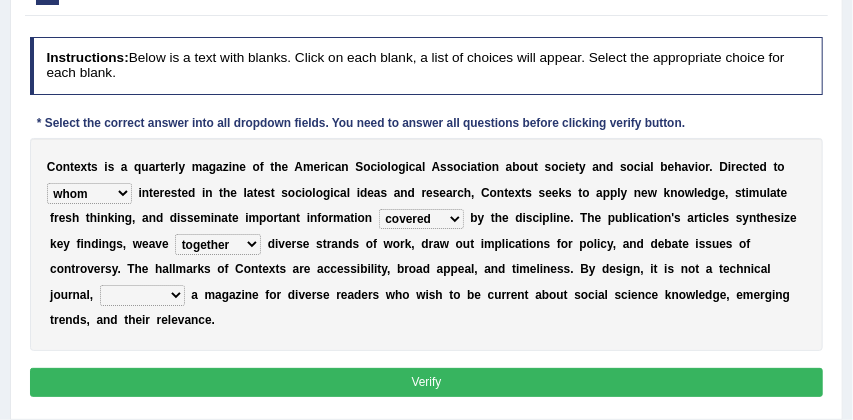 click on "and but also never" at bounding box center (142, 295) 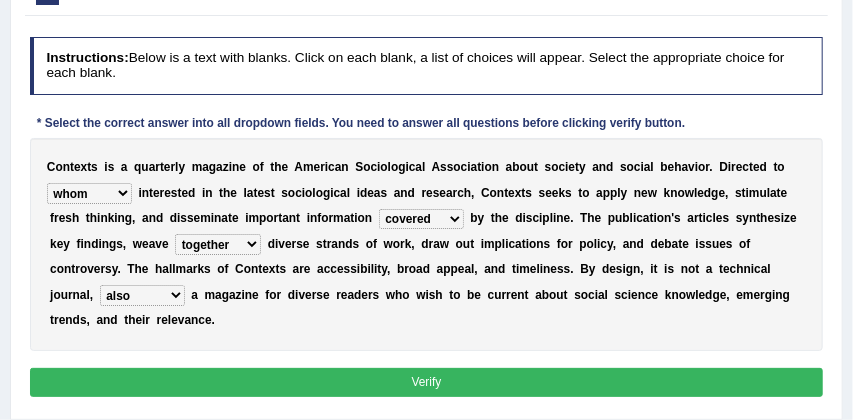 click on "Verify" at bounding box center [427, 382] 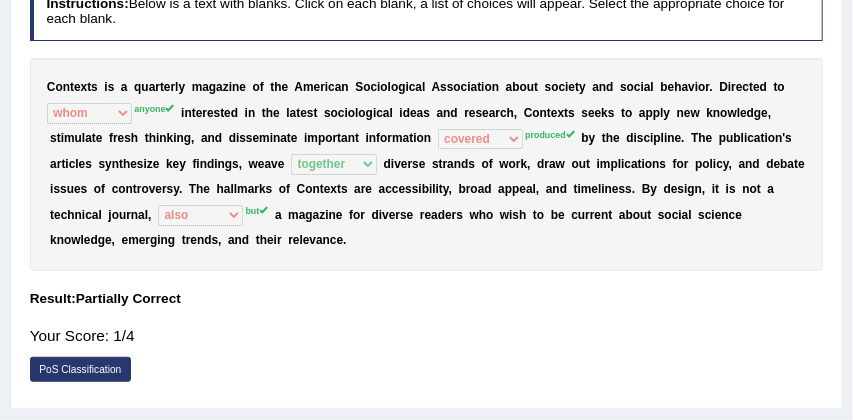 scroll, scrollTop: 230, scrollLeft: 0, axis: vertical 